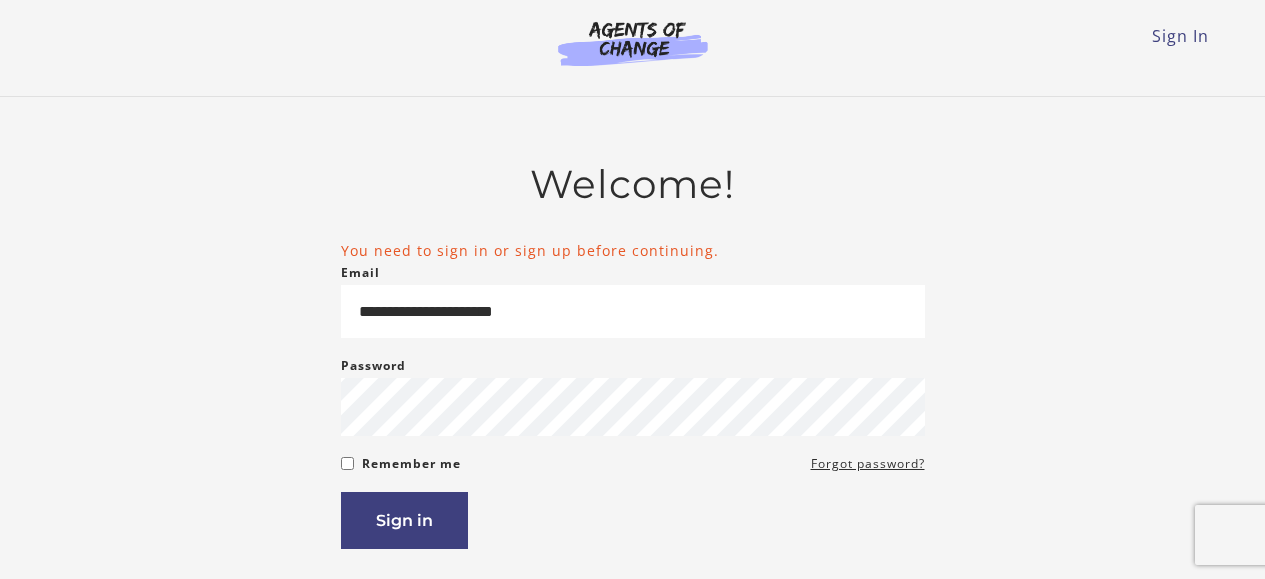 scroll, scrollTop: 0, scrollLeft: 0, axis: both 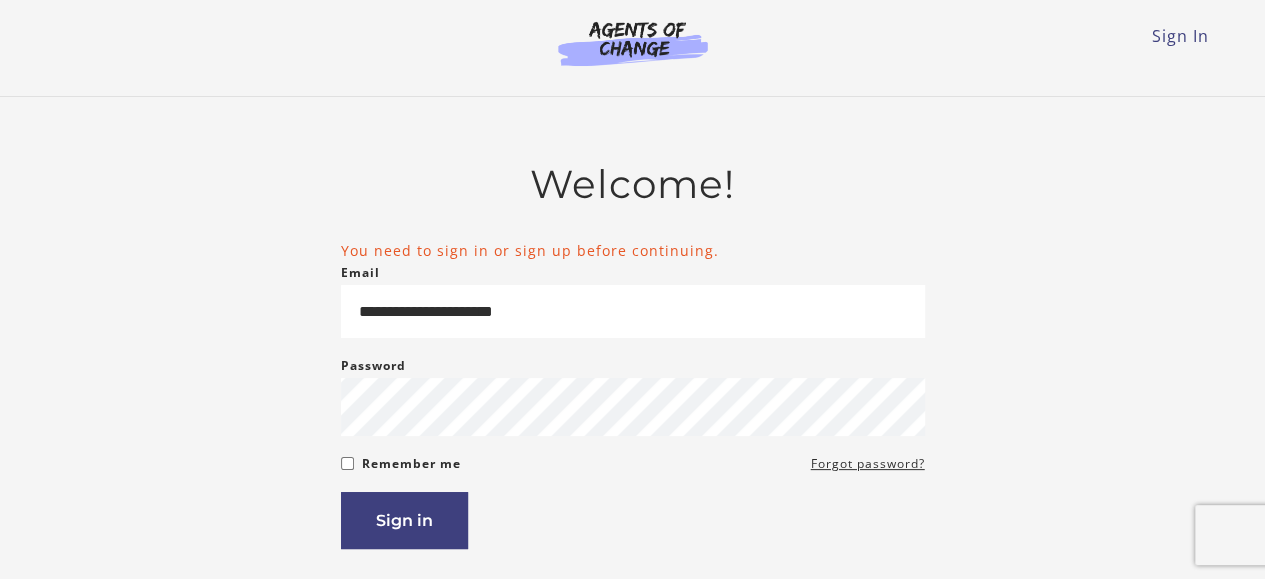 click on "You need to sign in or sign up before continuing." at bounding box center (633, 250) 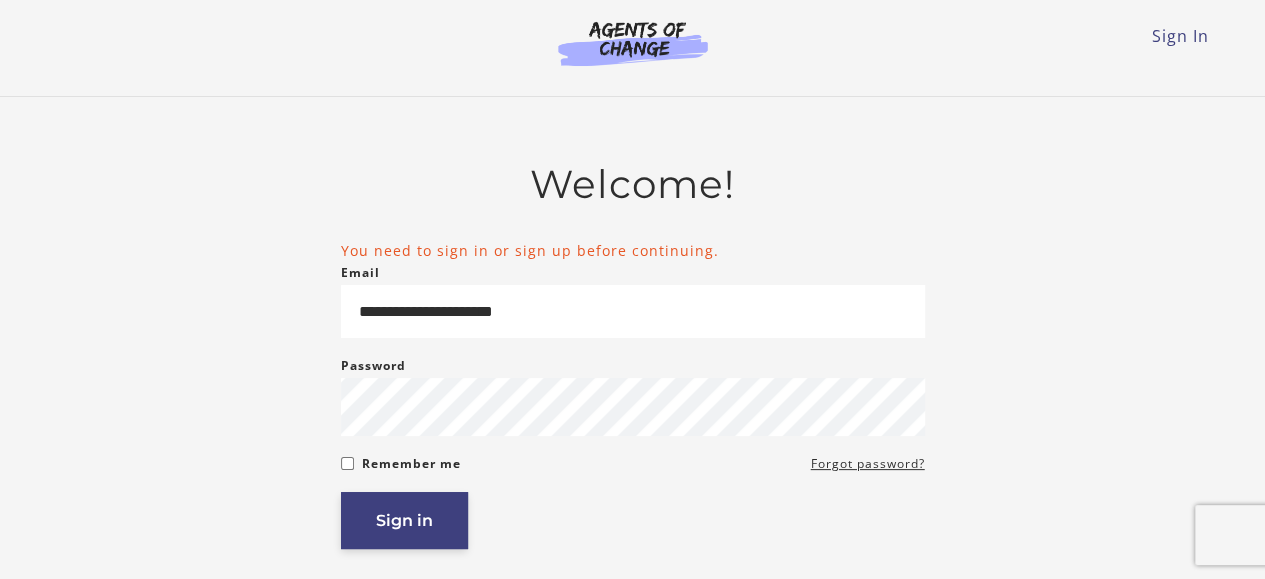 click on "Sign in" at bounding box center (404, 520) 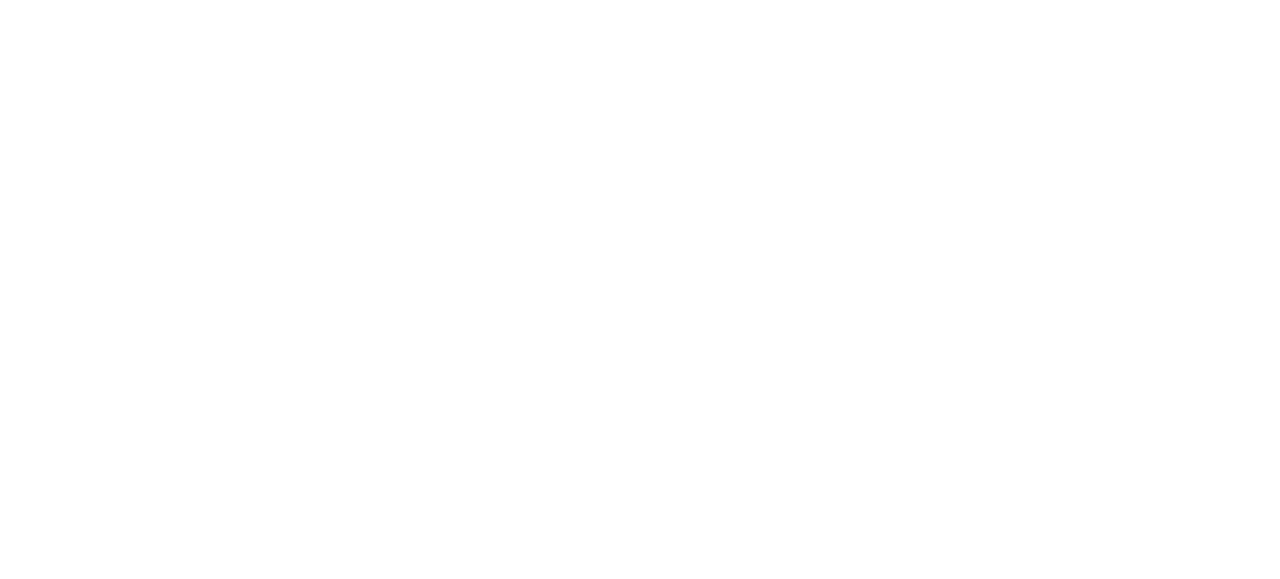 scroll, scrollTop: 0, scrollLeft: 0, axis: both 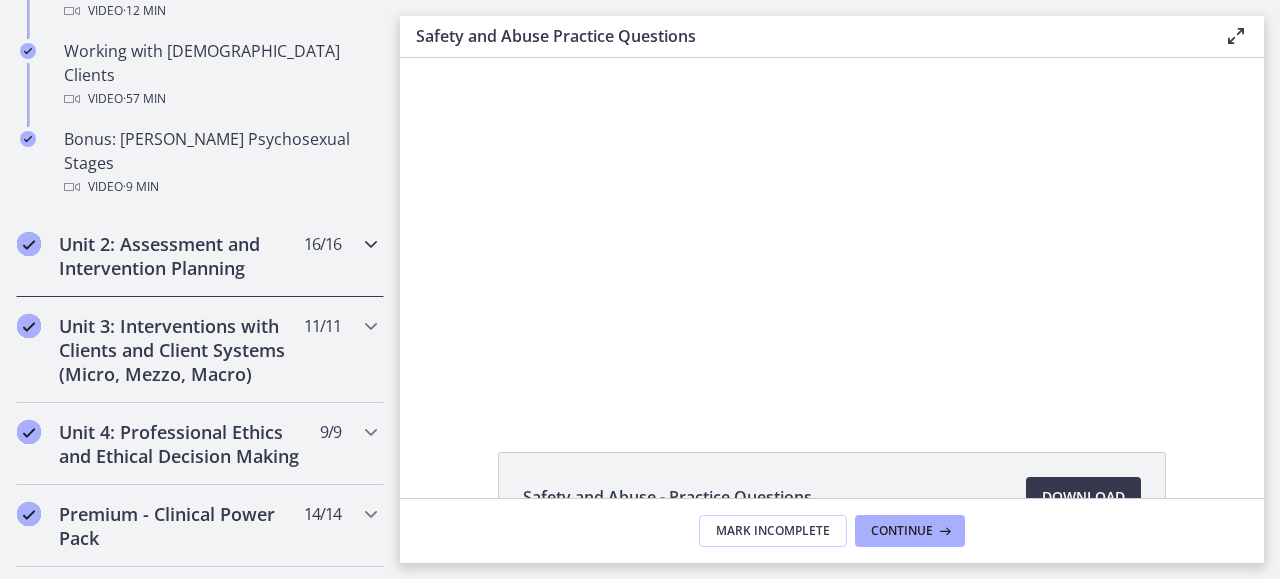 click at bounding box center [371, 244] 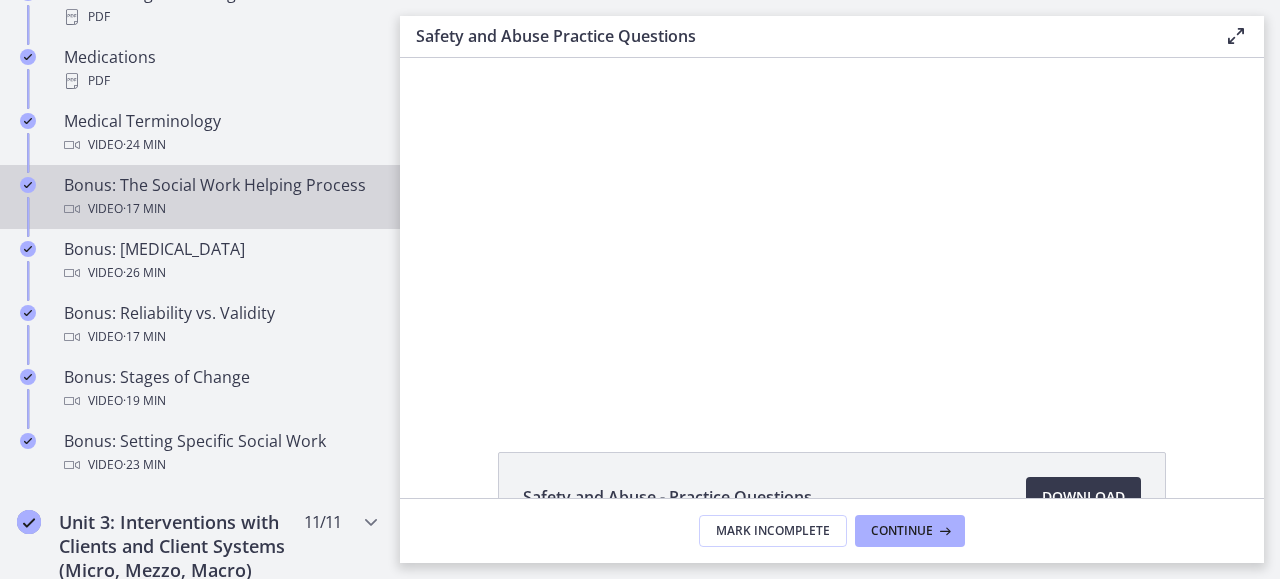 scroll, scrollTop: 1600, scrollLeft: 0, axis: vertical 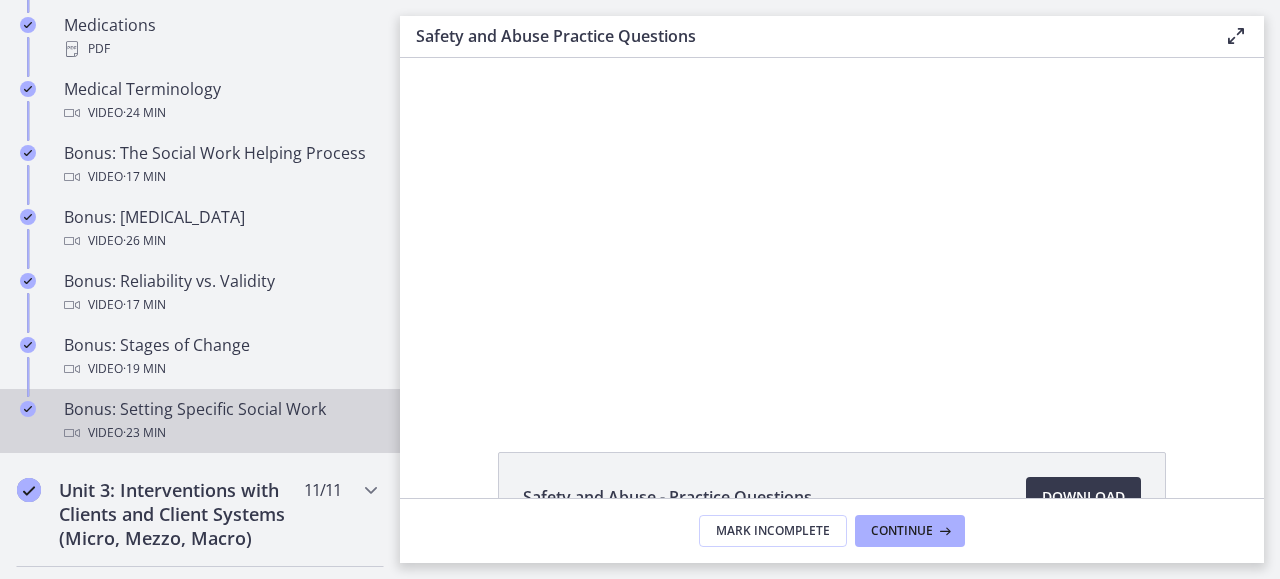 click on "Bonus: Setting Specific Social Work
Video
·  23 min" at bounding box center [200, 421] 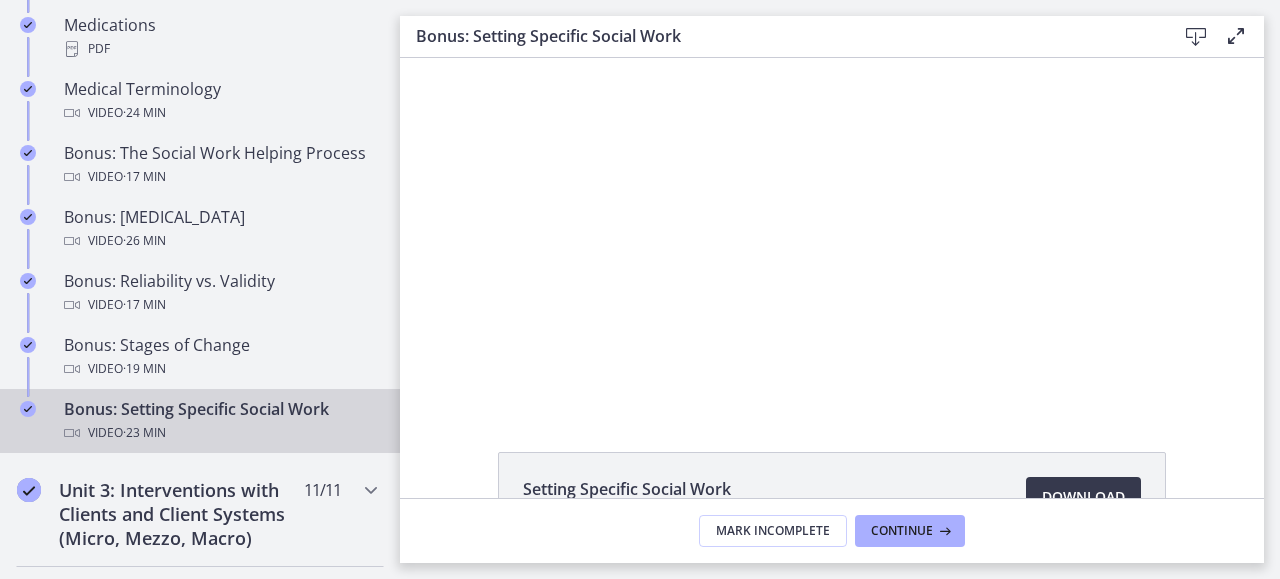 scroll, scrollTop: 0, scrollLeft: 0, axis: both 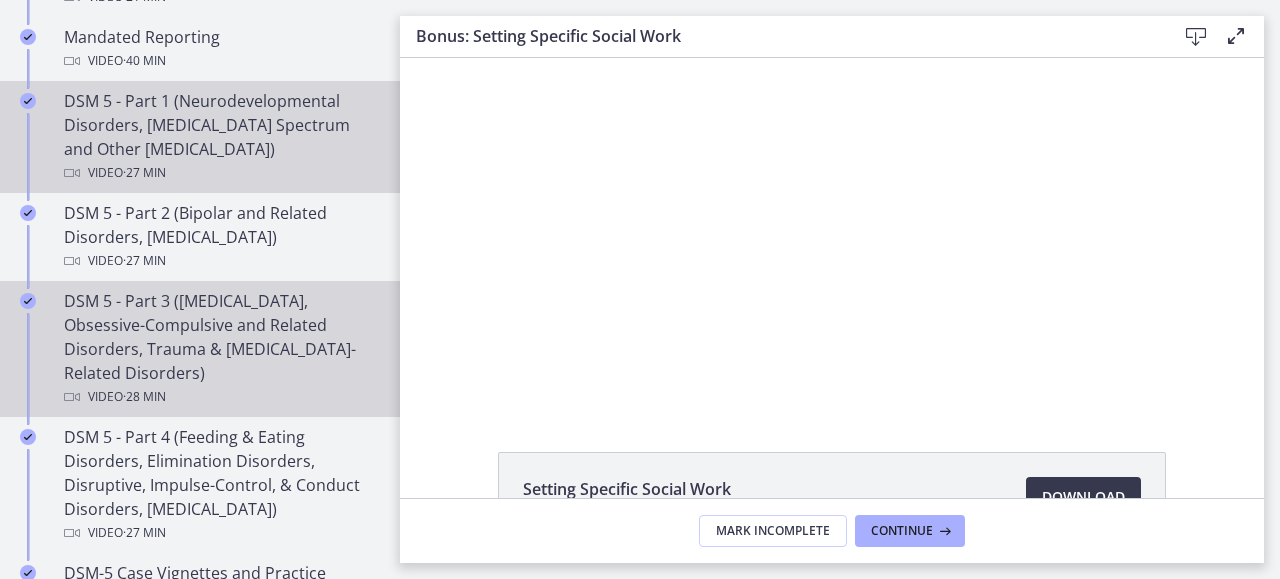 click on "DSM 5 - Part 1 (Neurodevelopmental Disorders, [MEDICAL_DATA] Spectrum and Other [MEDICAL_DATA])
Video
·  27 min" at bounding box center (220, 137) 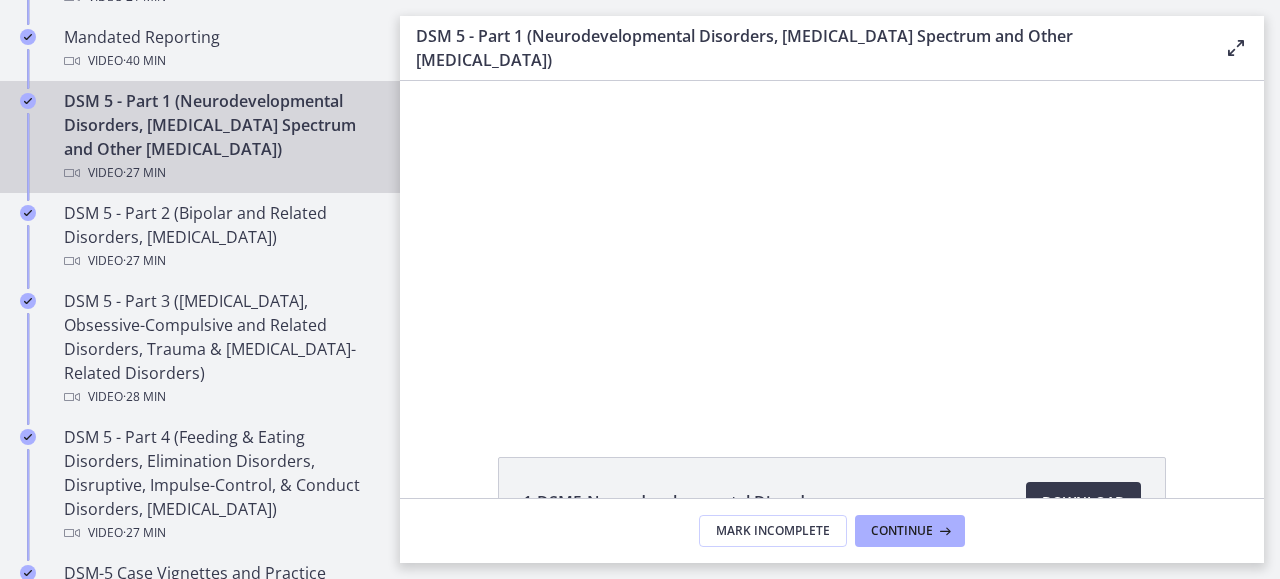 scroll, scrollTop: 0, scrollLeft: 0, axis: both 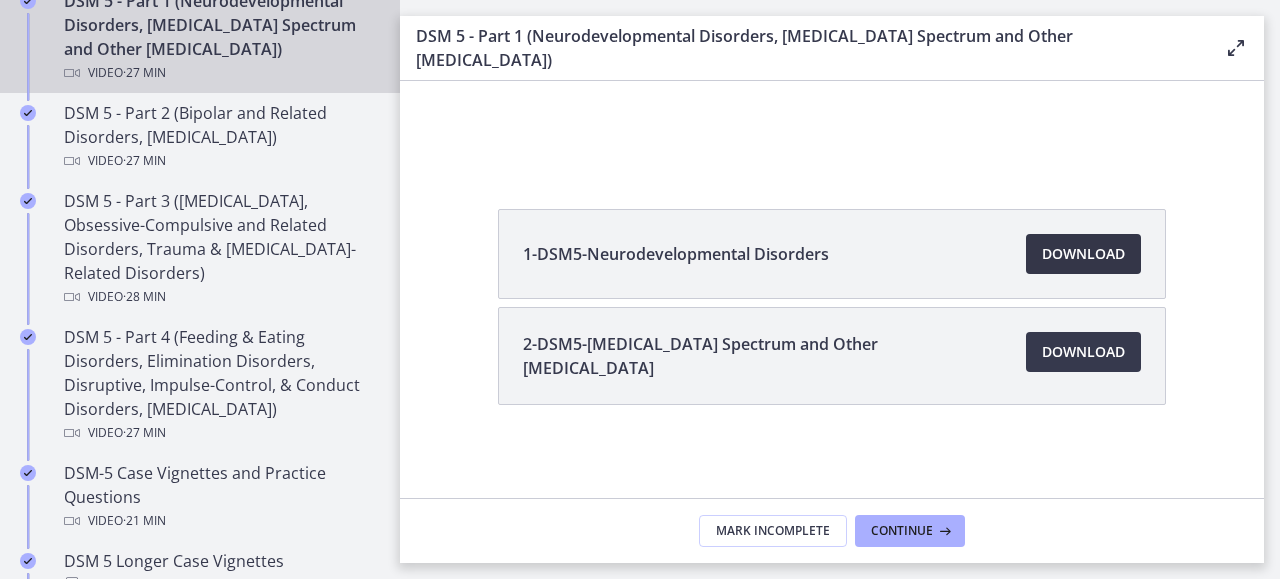 click on "Download
Opens in a new window" at bounding box center (1083, 254) 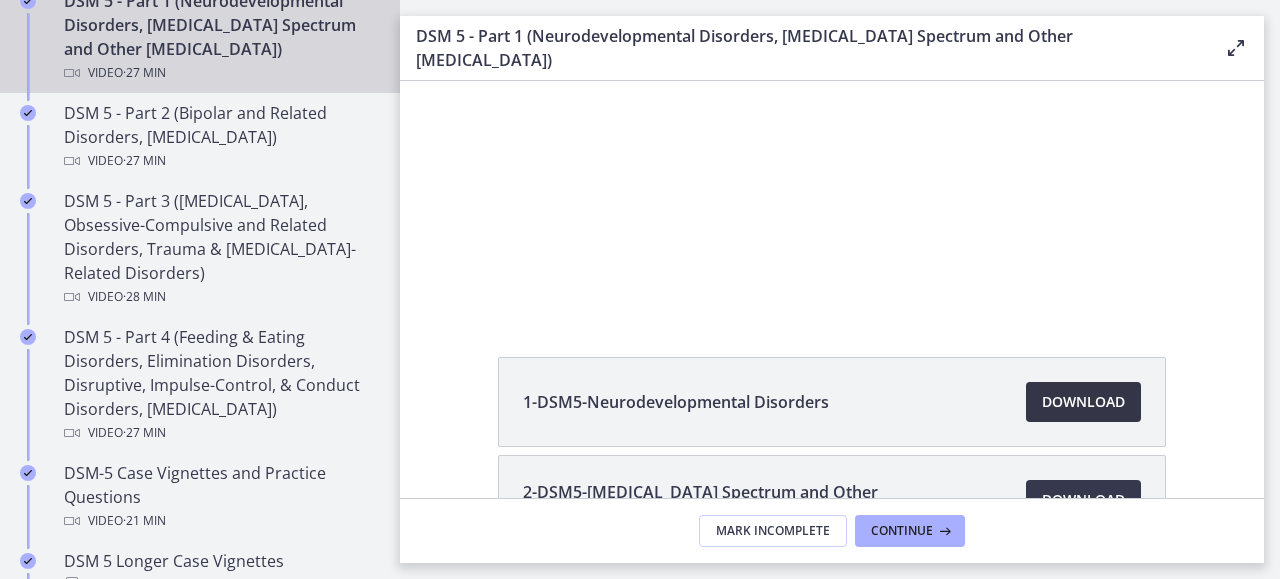 scroll, scrollTop: 0, scrollLeft: 0, axis: both 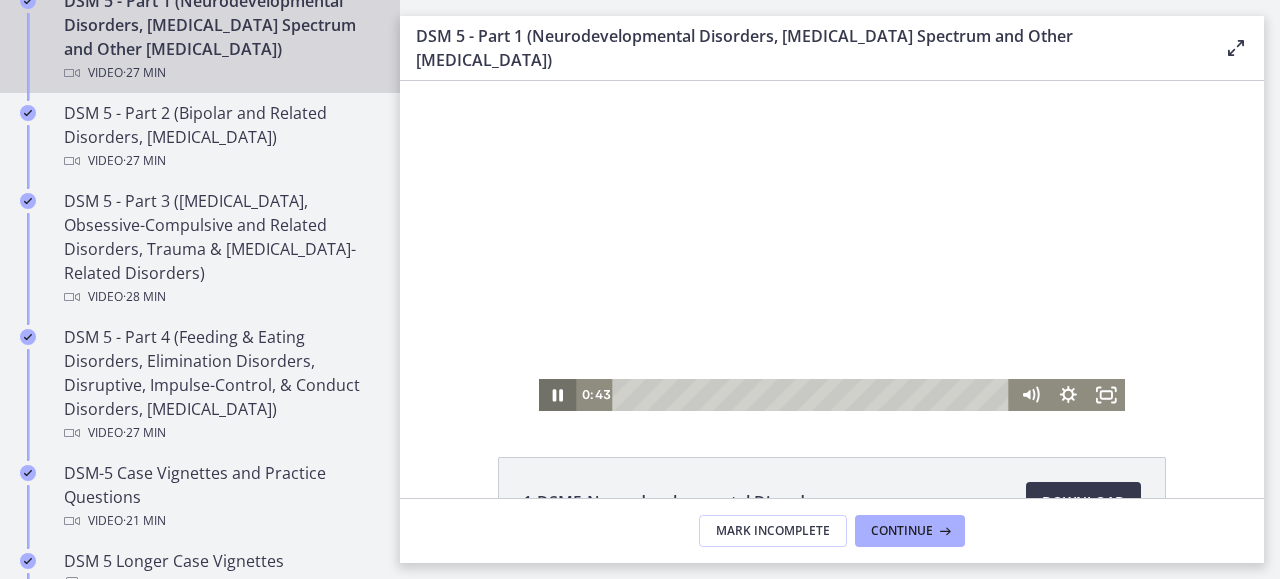 click 